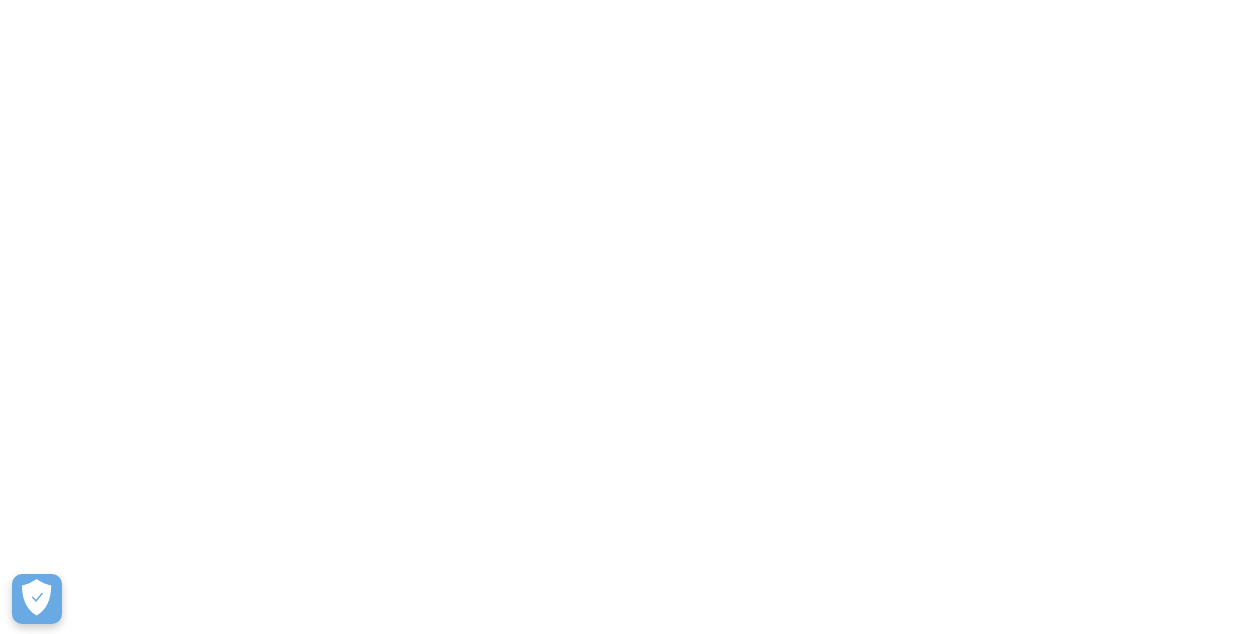 scroll, scrollTop: 0, scrollLeft: 0, axis: both 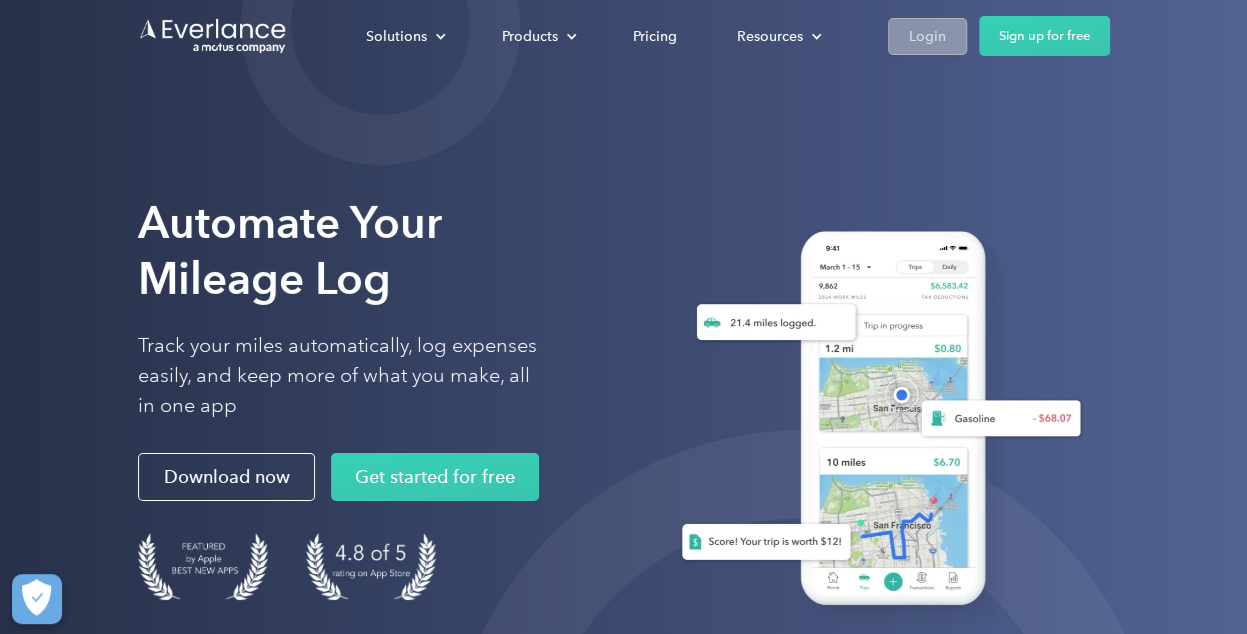 click on "Login" at bounding box center (927, 36) 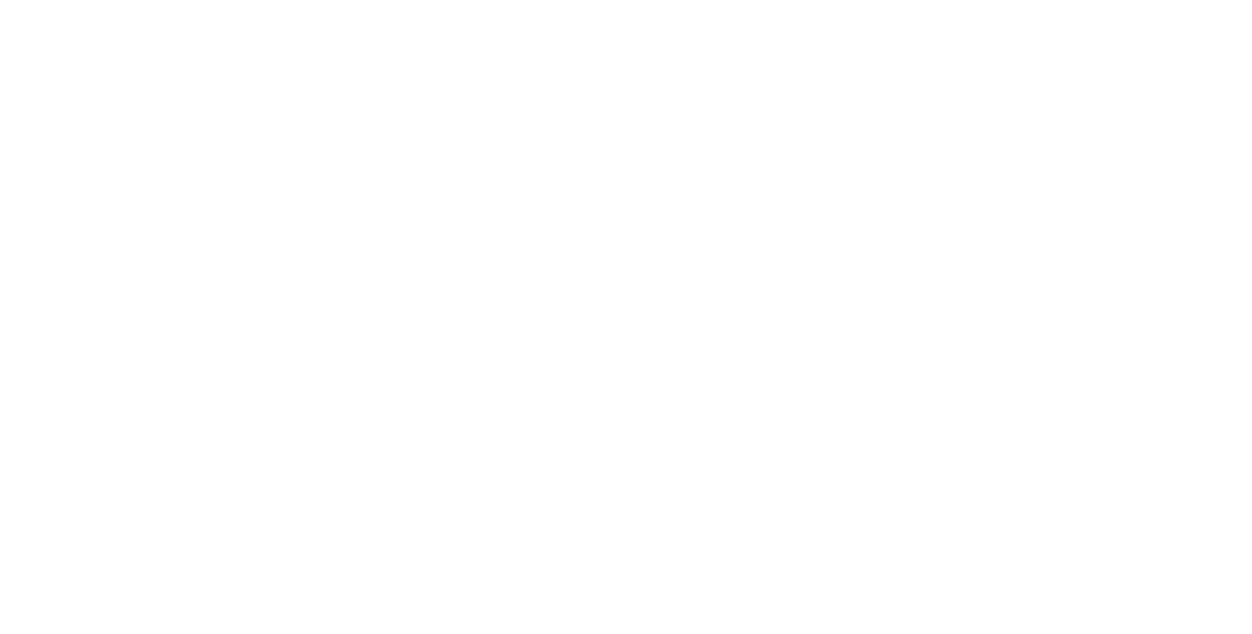 scroll, scrollTop: 0, scrollLeft: 0, axis: both 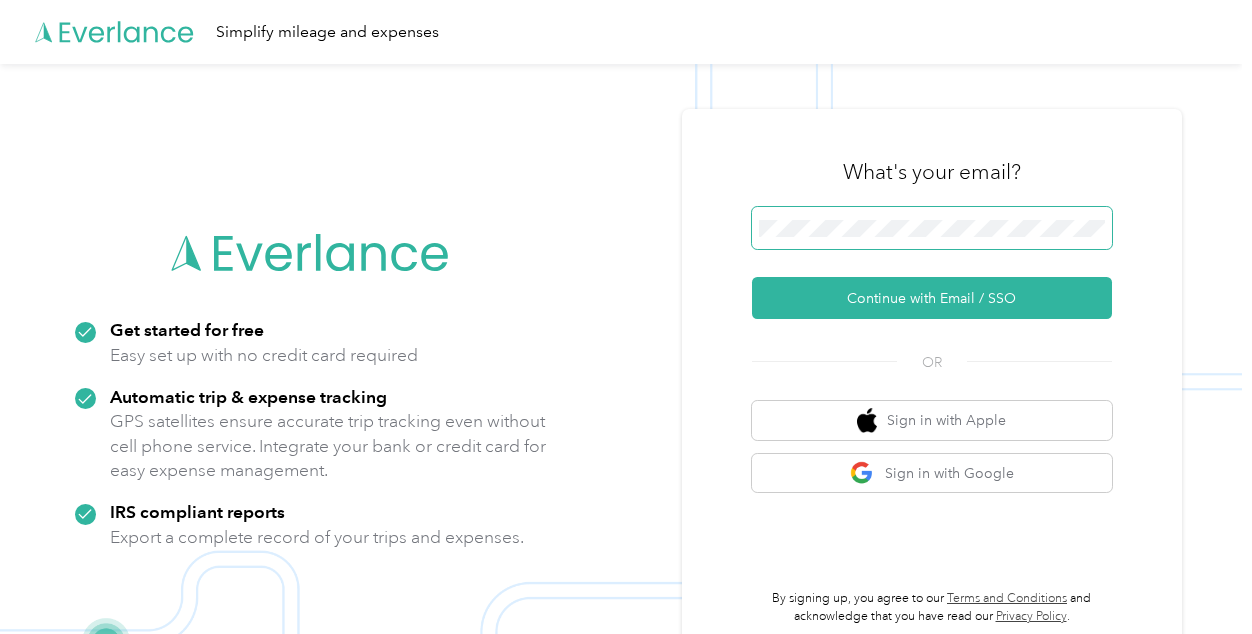 click at bounding box center (932, 228) 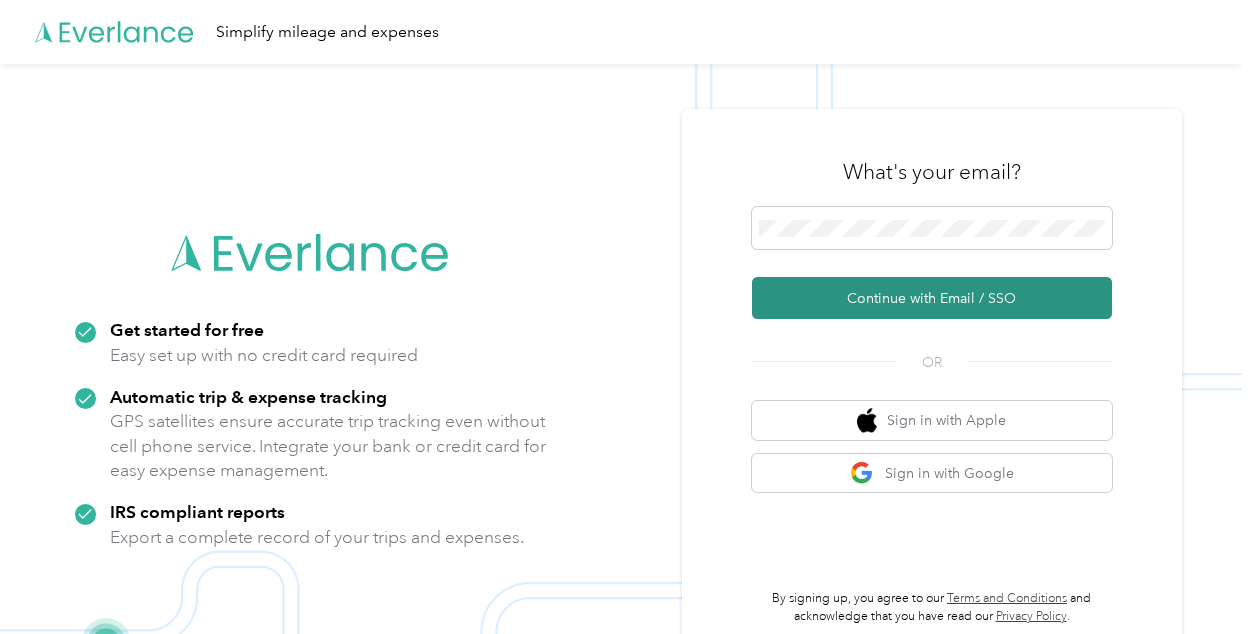click on "Continue with Email / SSO" at bounding box center [932, 298] 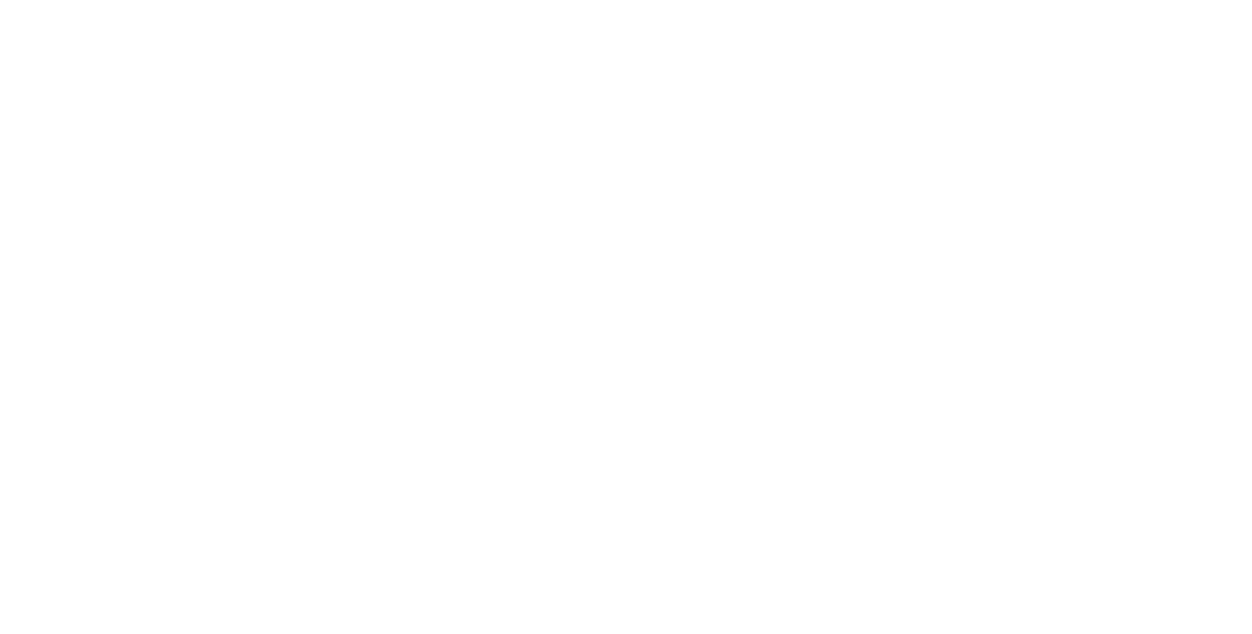 scroll, scrollTop: 0, scrollLeft: 0, axis: both 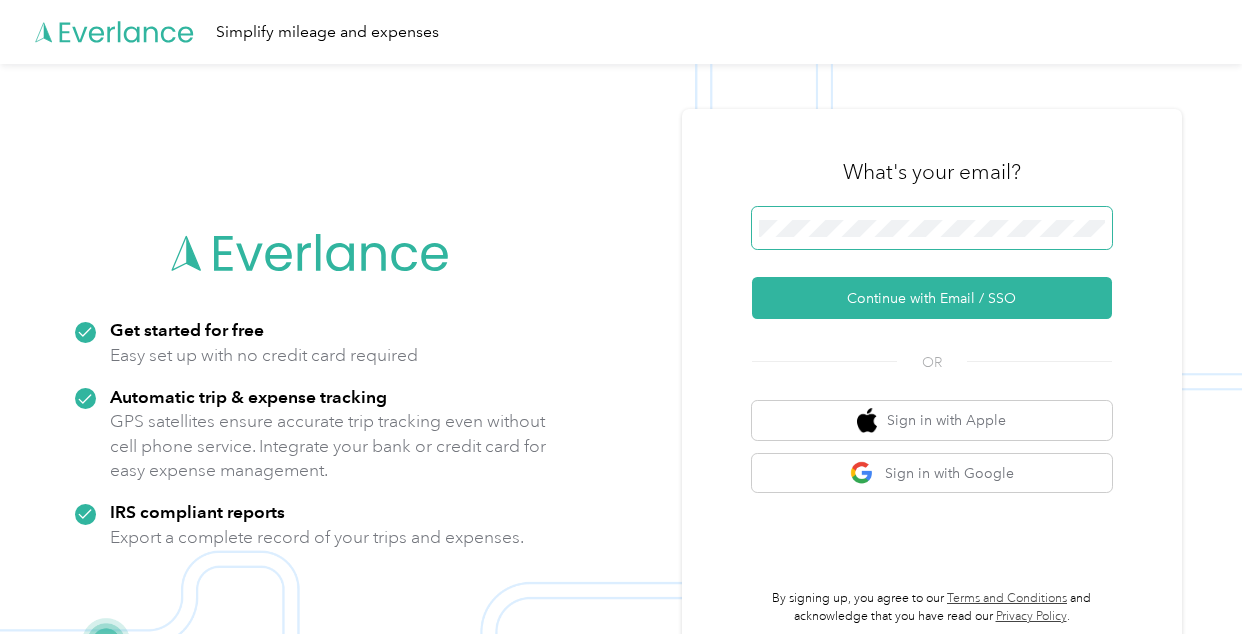 click at bounding box center (932, 228) 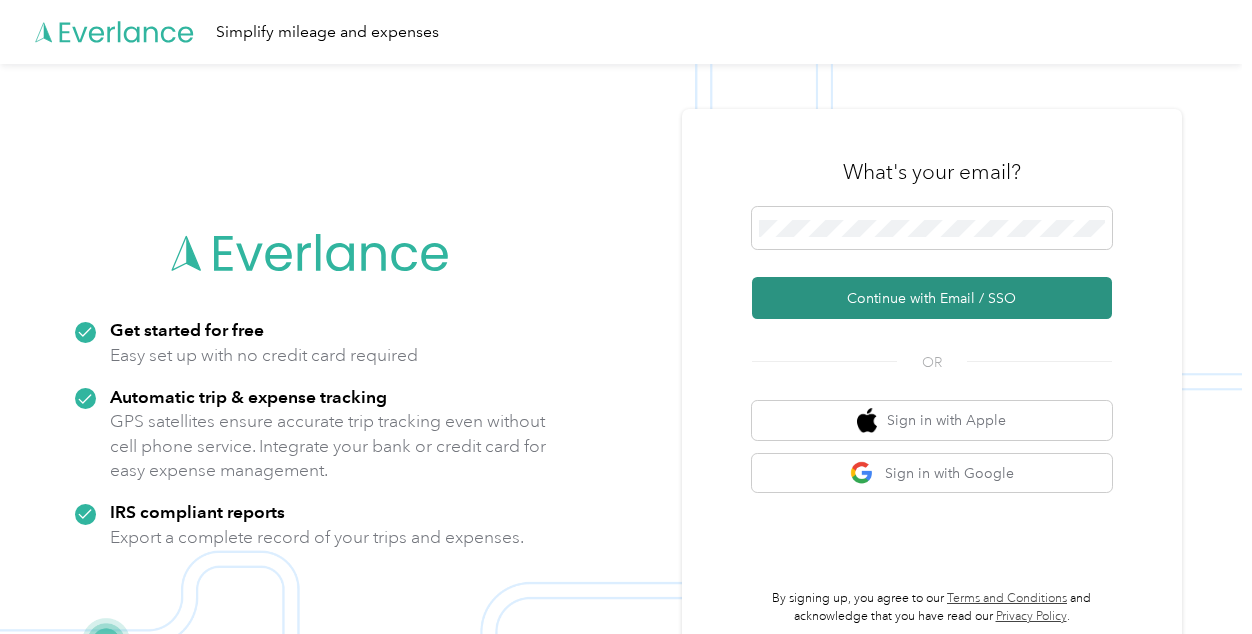 click on "Continue with Email / SSO" at bounding box center (932, 298) 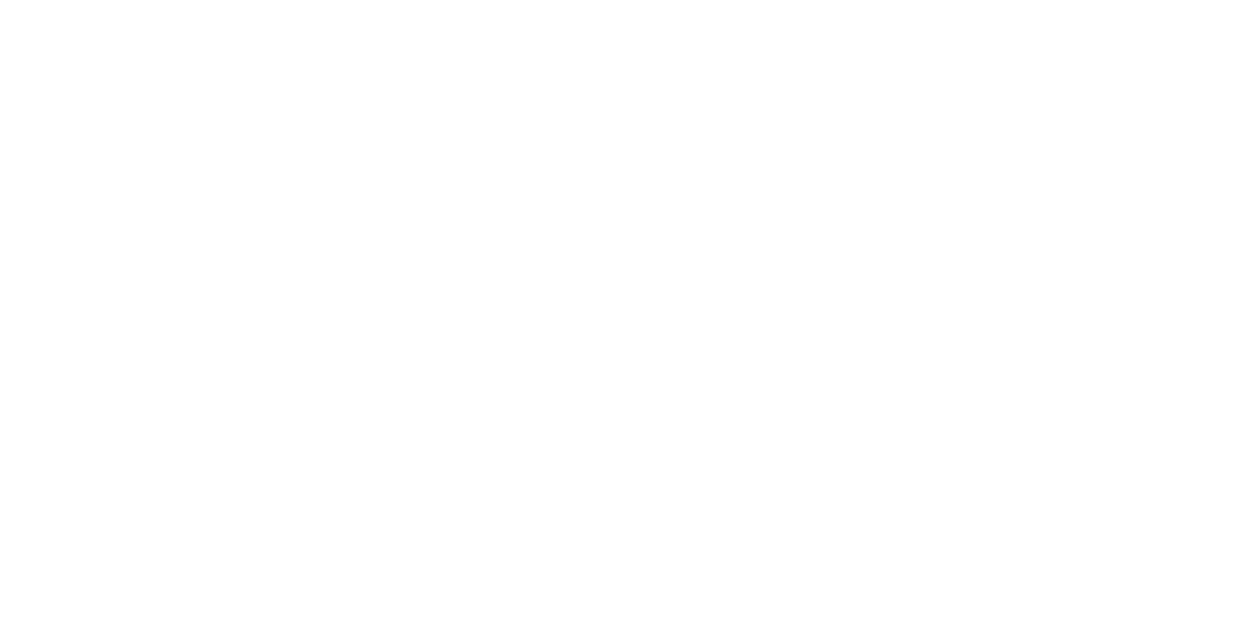 scroll, scrollTop: 0, scrollLeft: 0, axis: both 